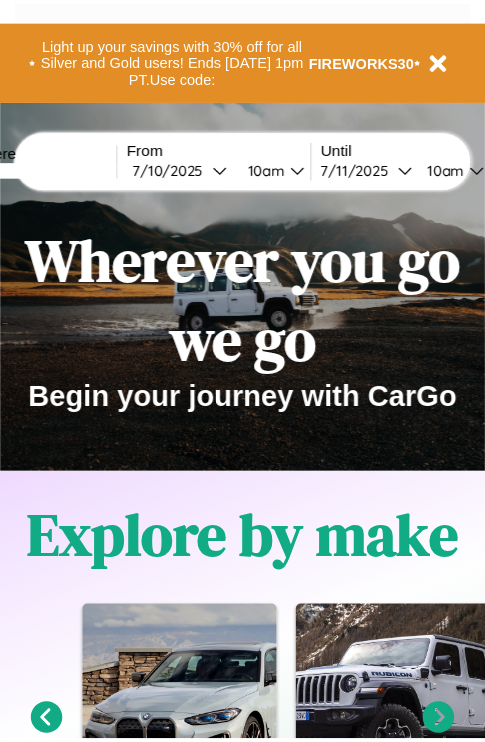 scroll, scrollTop: 0, scrollLeft: 0, axis: both 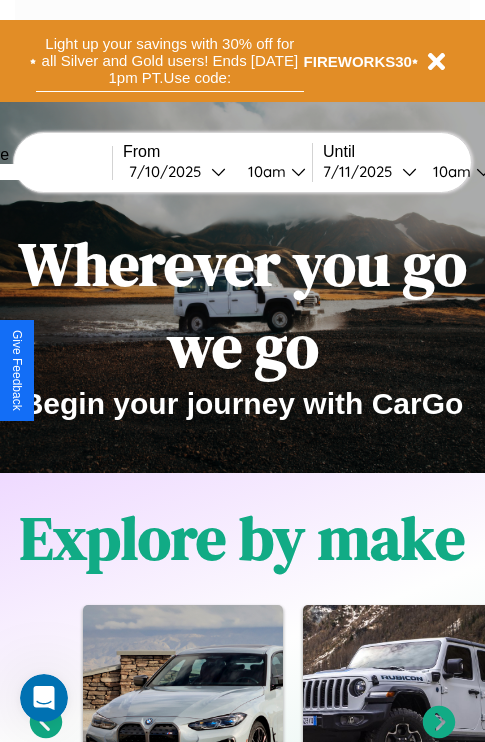 click on "Light up your savings with 30% off for all Silver and Gold users! Ends [DATE] 1pm PT.  Use code:" at bounding box center [170, 61] 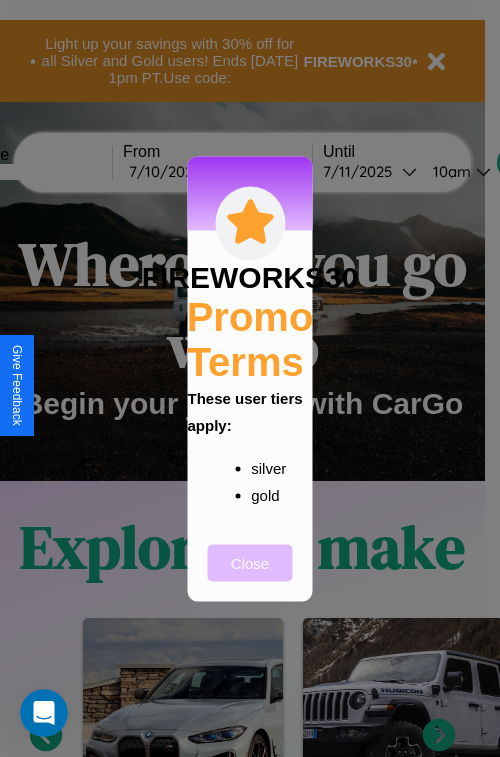 click on "Close" at bounding box center (250, 562) 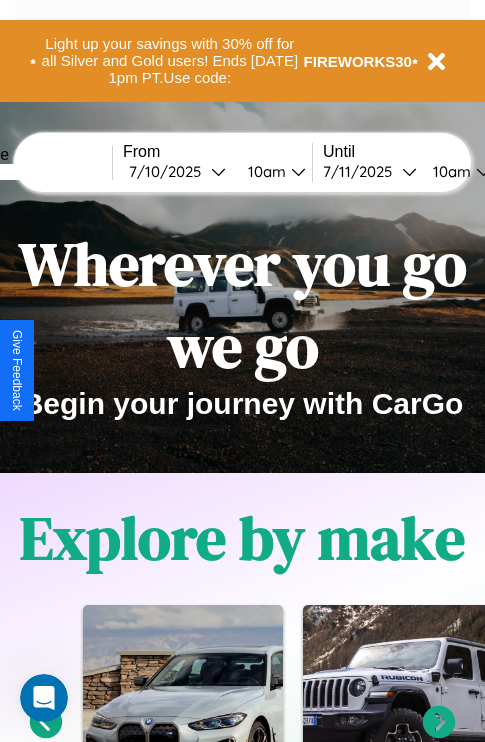 click at bounding box center [37, 172] 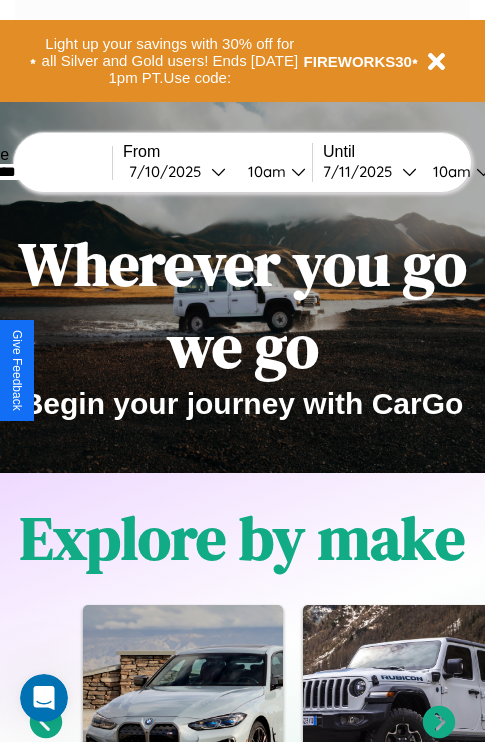 type on "*********" 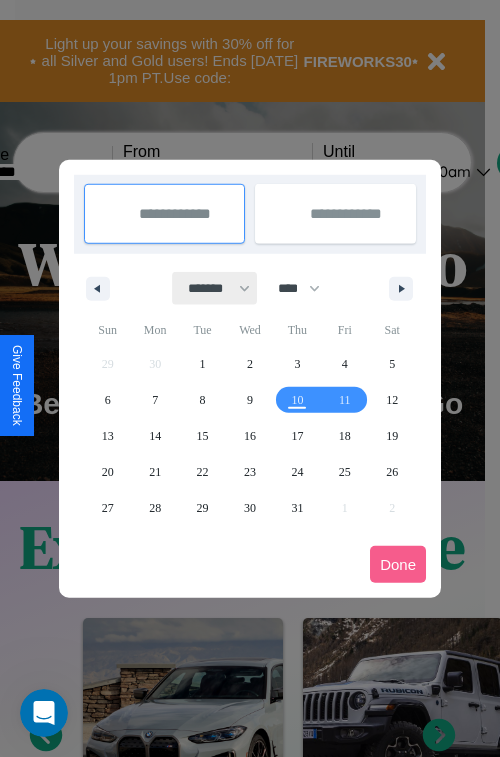 click on "******* ******** ***** ***** *** **** **** ****** ********* ******* ******** ********" at bounding box center [215, 288] 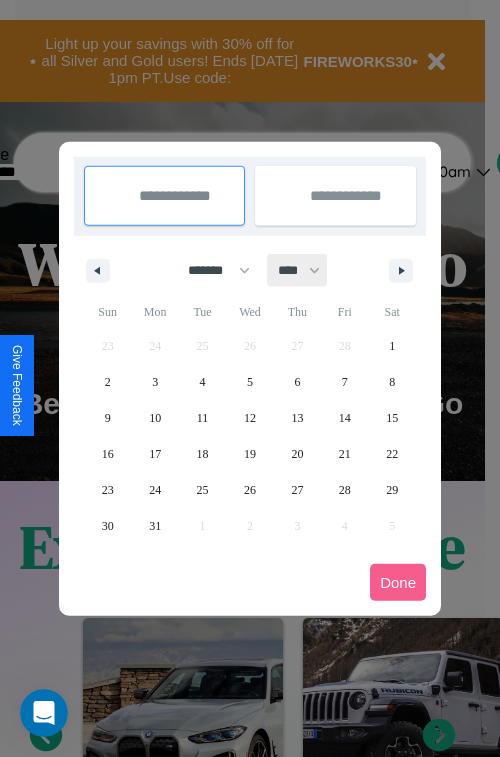 click on "**** **** **** **** **** **** **** **** **** **** **** **** **** **** **** **** **** **** **** **** **** **** **** **** **** **** **** **** **** **** **** **** **** **** **** **** **** **** **** **** **** **** **** **** **** **** **** **** **** **** **** **** **** **** **** **** **** **** **** **** **** **** **** **** **** **** **** **** **** **** **** **** **** **** **** **** **** **** **** **** **** **** **** **** **** **** **** **** **** **** **** **** **** **** **** **** **** **** **** **** **** **** **** **** **** **** **** **** **** **** **** **** **** **** **** **** **** **** **** **** ****" at bounding box center (298, 270) 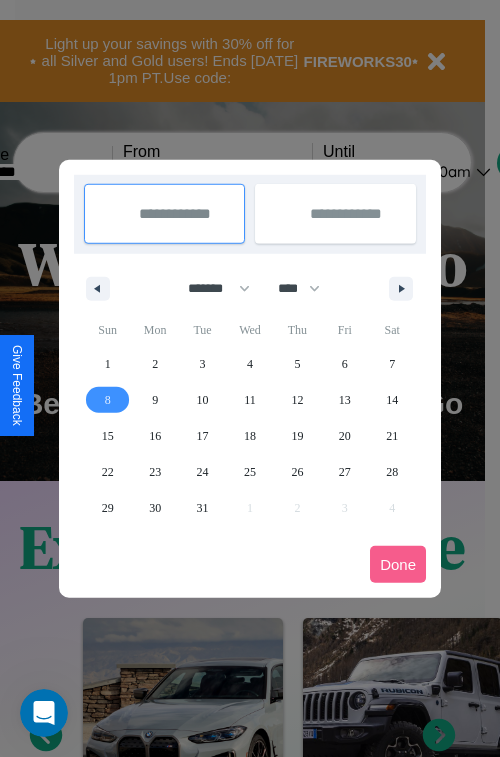 click on "8" at bounding box center (108, 400) 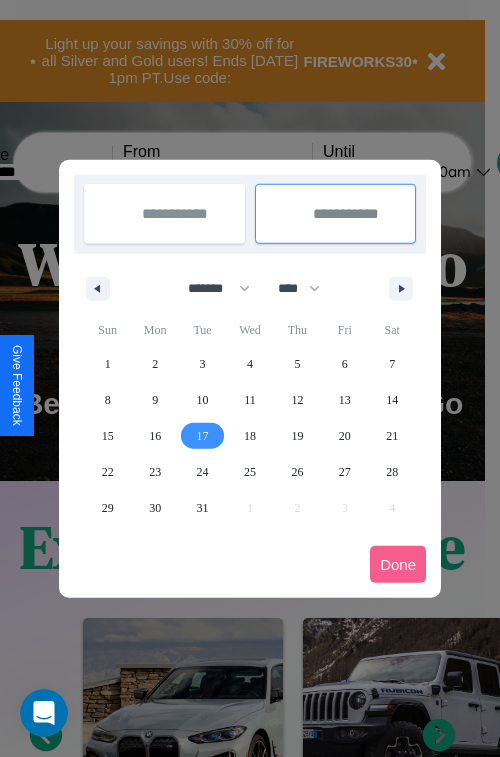 click on "17" at bounding box center [203, 436] 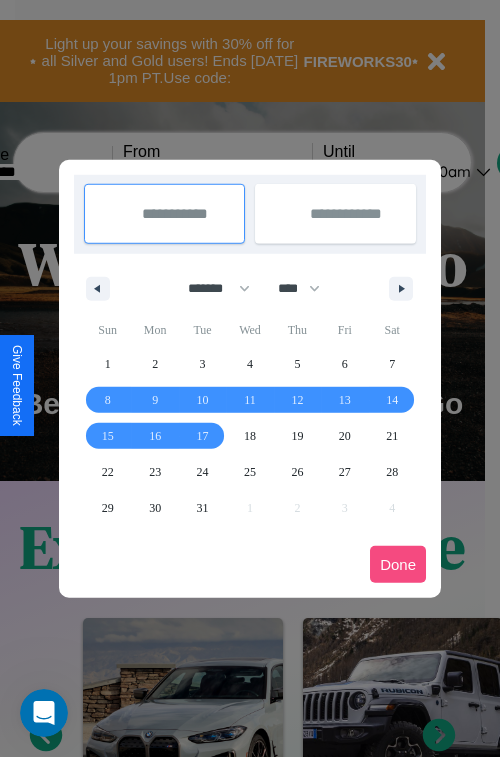 click on "Done" at bounding box center (398, 564) 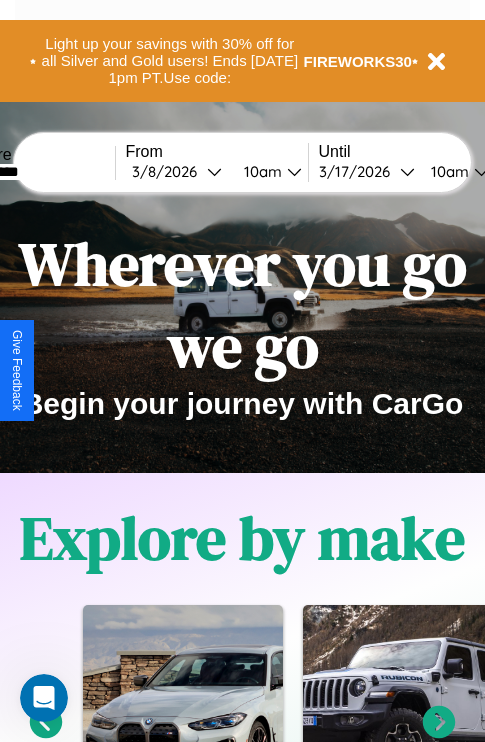 click on "10am" at bounding box center [260, 171] 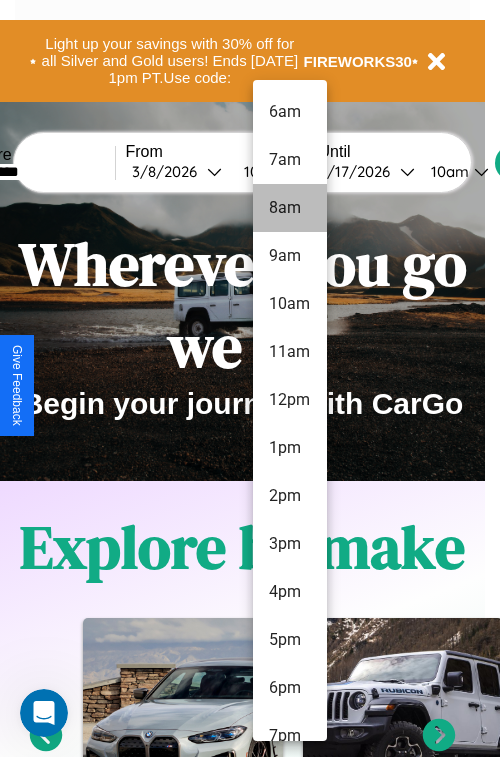 click on "8am" at bounding box center [290, 208] 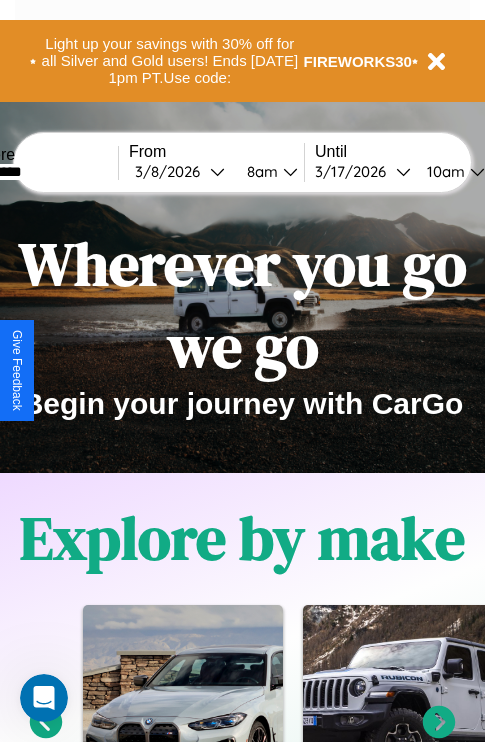 click on "10am" at bounding box center [443, 171] 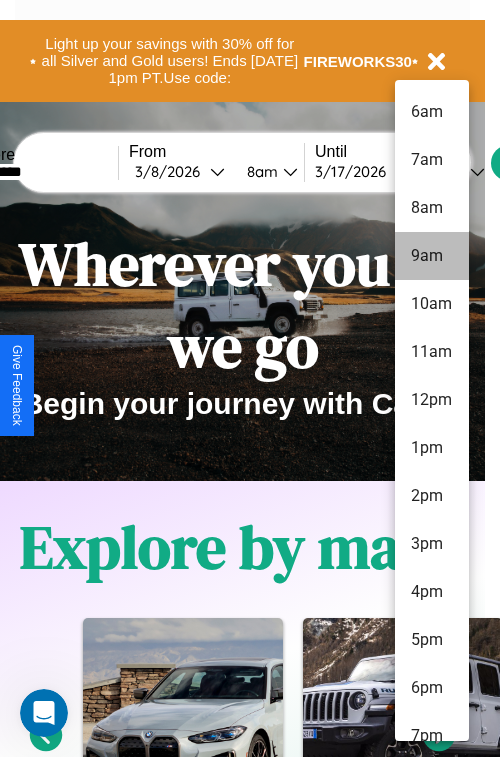 click on "9am" at bounding box center (432, 256) 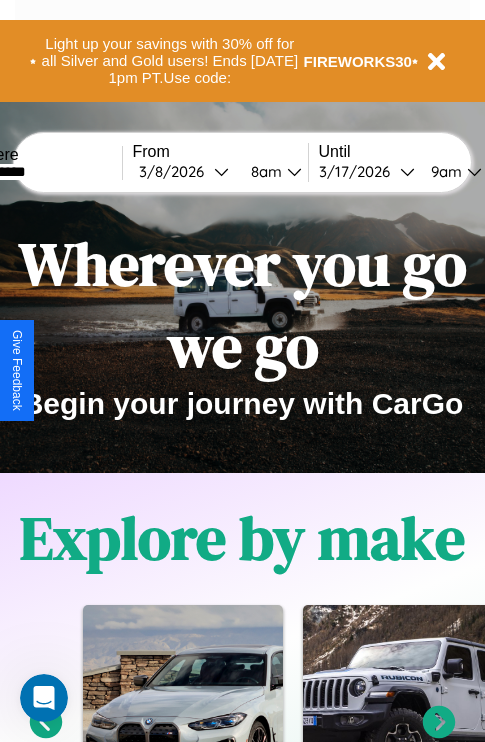 scroll, scrollTop: 0, scrollLeft: 64, axis: horizontal 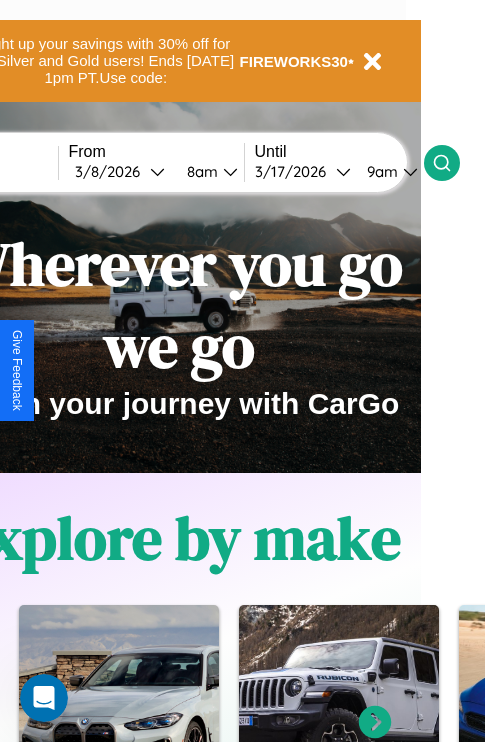 click 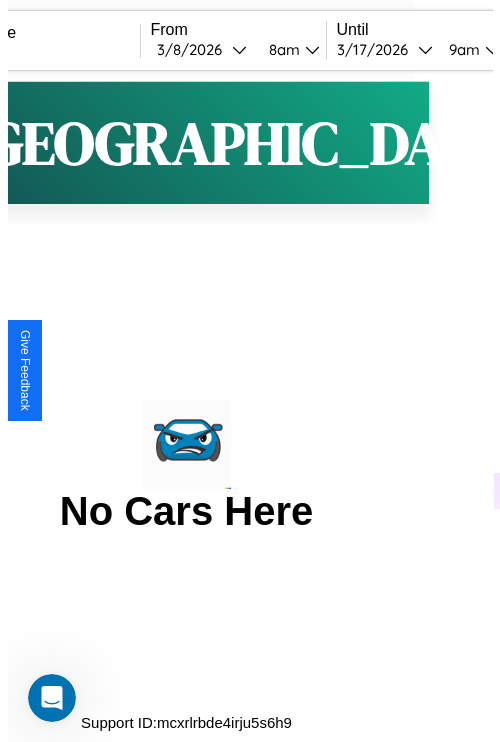 scroll, scrollTop: 0, scrollLeft: 0, axis: both 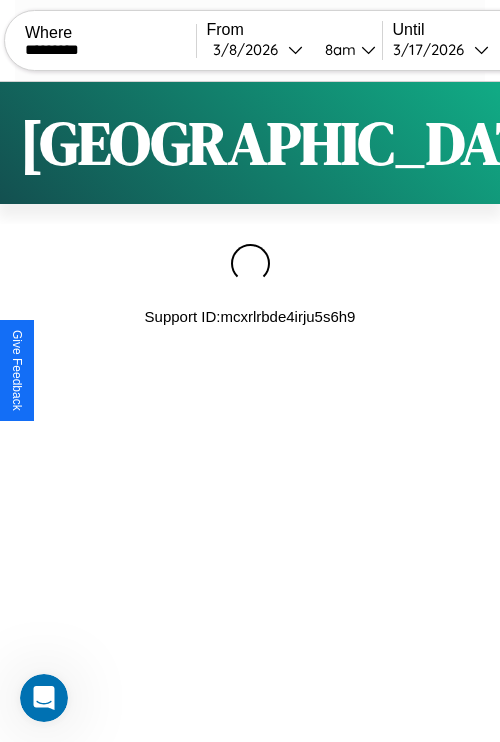 type on "*********" 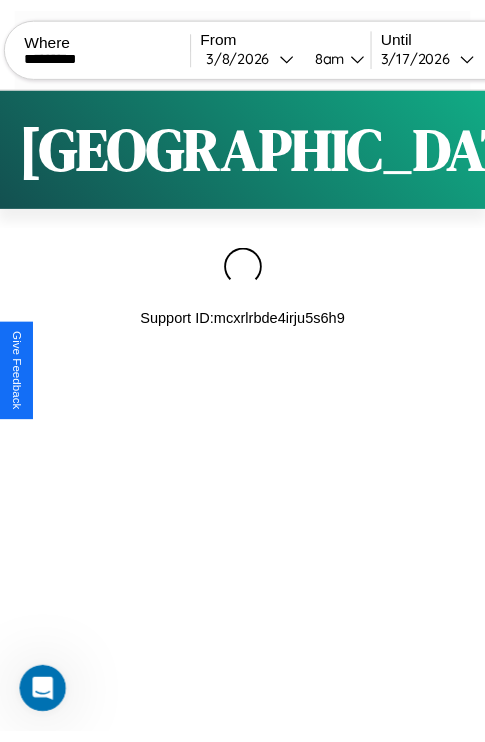 scroll, scrollTop: 0, scrollLeft: 150, axis: horizontal 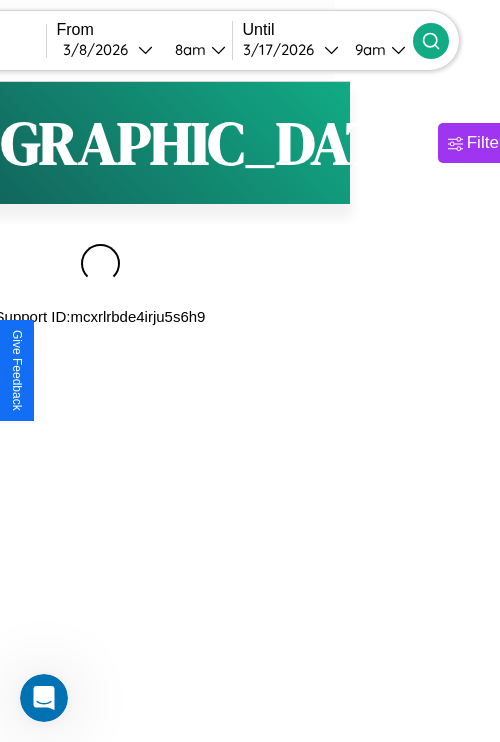 click 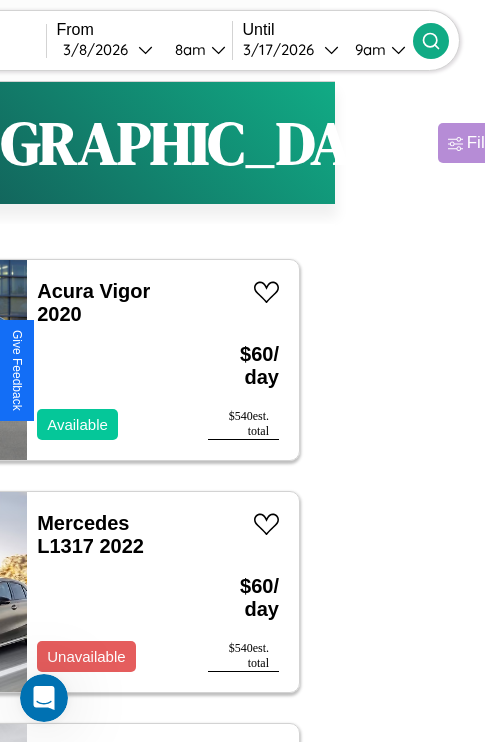click on "Filters" at bounding box center (490, 143) 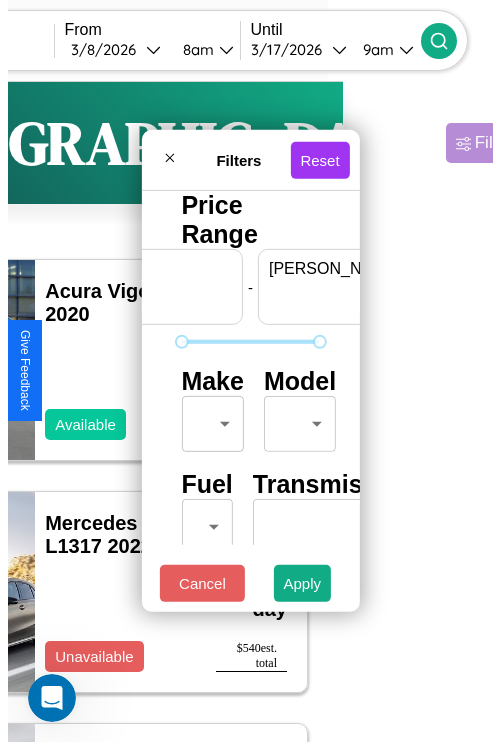 scroll, scrollTop: 0, scrollLeft: 124, axis: horizontal 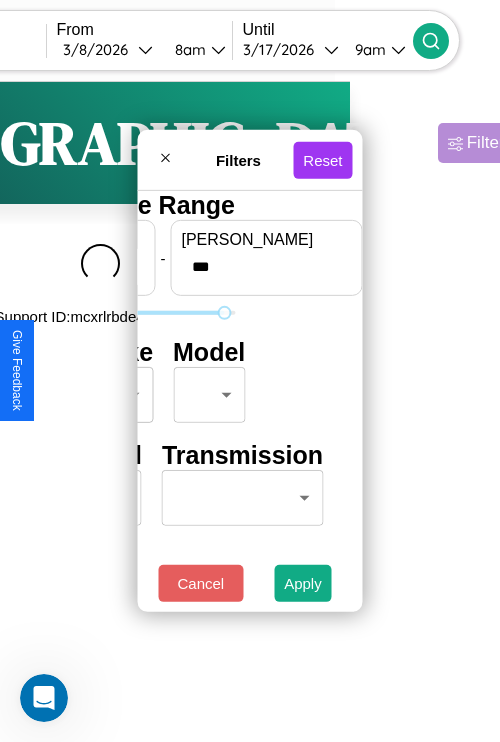 type on "***" 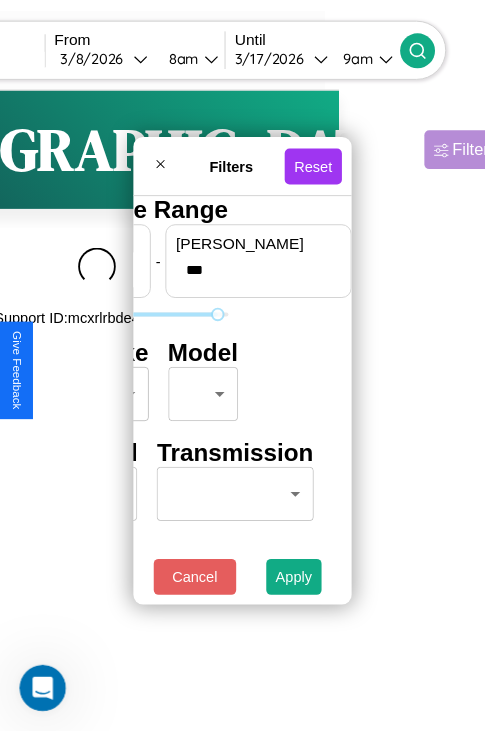 scroll, scrollTop: 0, scrollLeft: 0, axis: both 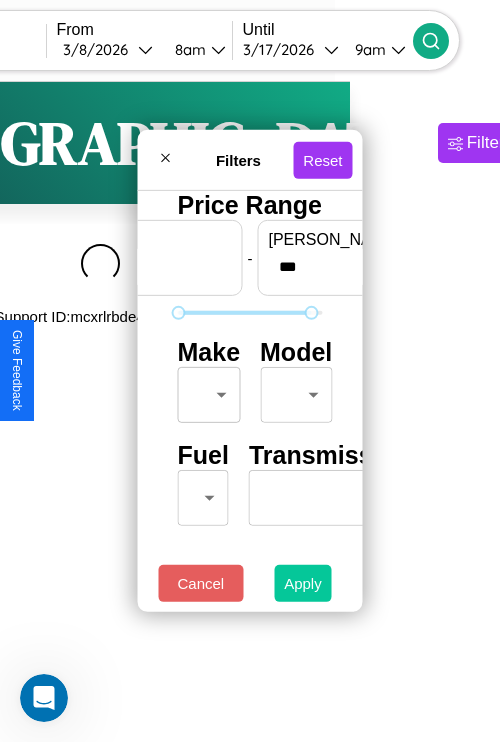 type on "*" 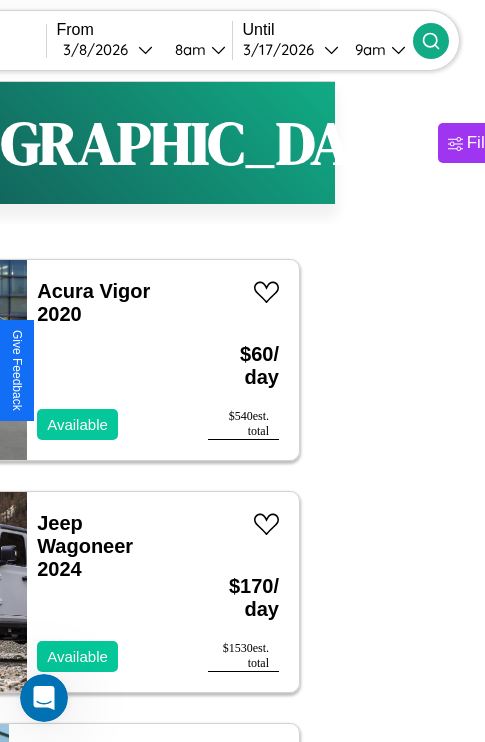scroll, scrollTop: 95, scrollLeft: 35, axis: both 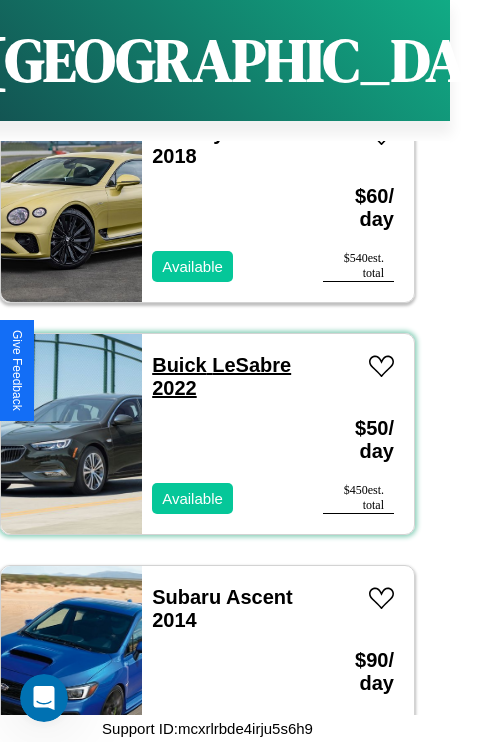 click on "Buick   LeSabre   2022" at bounding box center (221, 376) 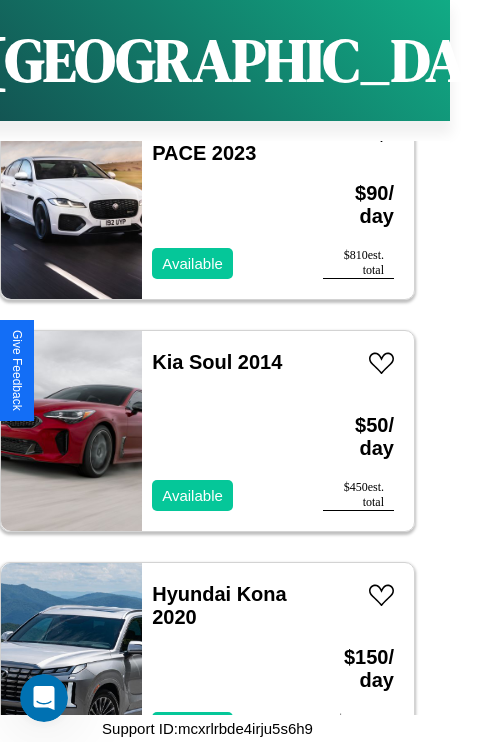 scroll, scrollTop: 25827, scrollLeft: 0, axis: vertical 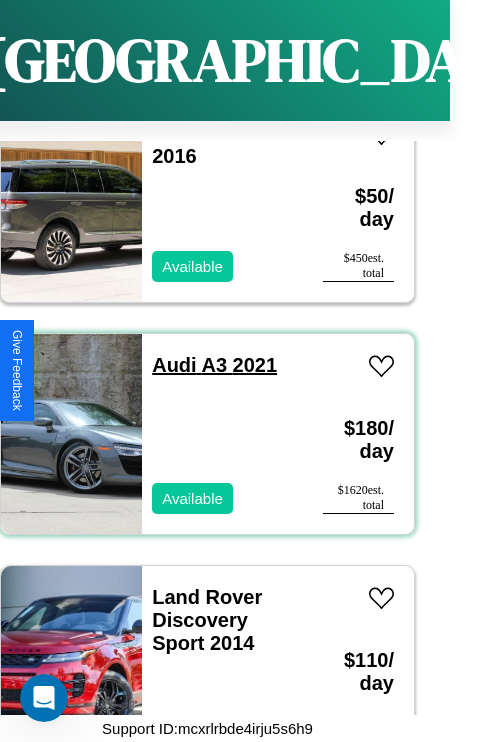 click on "Audi   A3   2021" at bounding box center (214, 365) 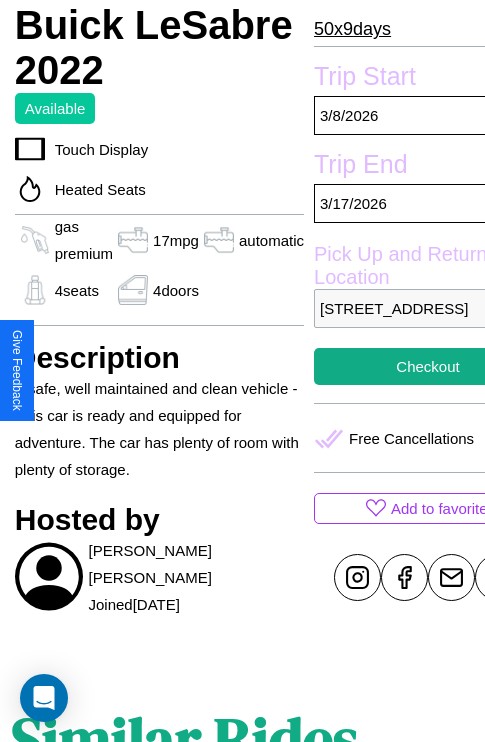 scroll, scrollTop: 708, scrollLeft: 87, axis: both 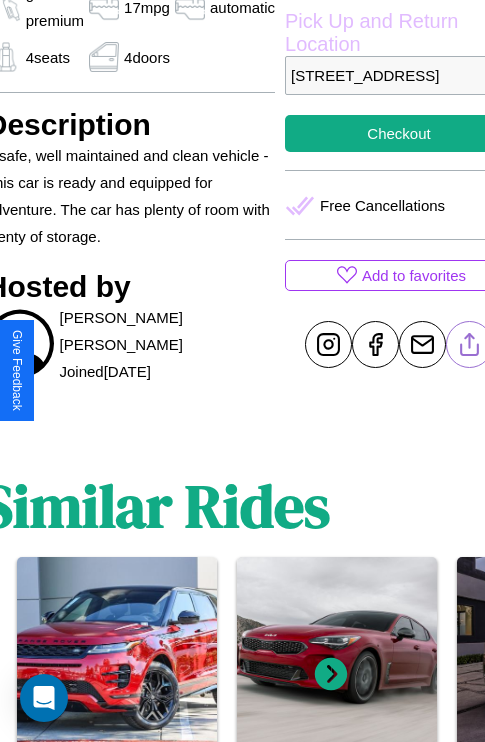 click 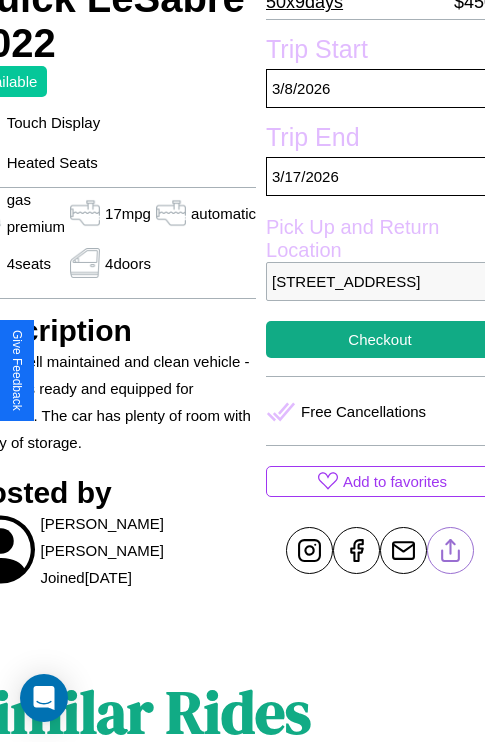 scroll, scrollTop: 497, scrollLeft: 107, axis: both 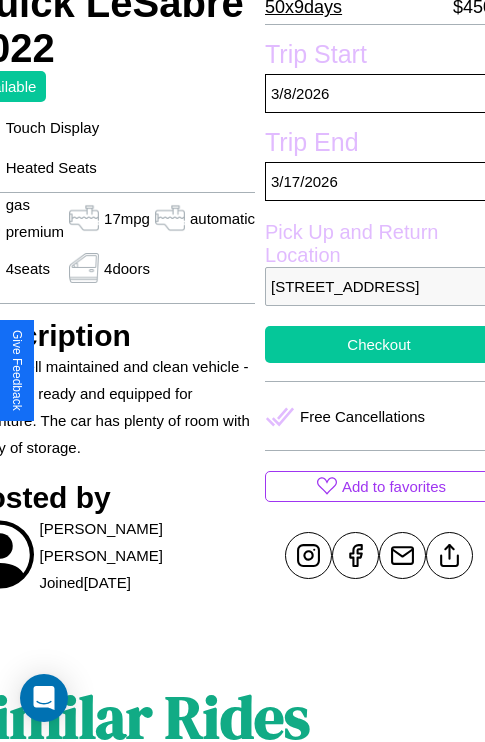click on "Checkout" at bounding box center (379, 344) 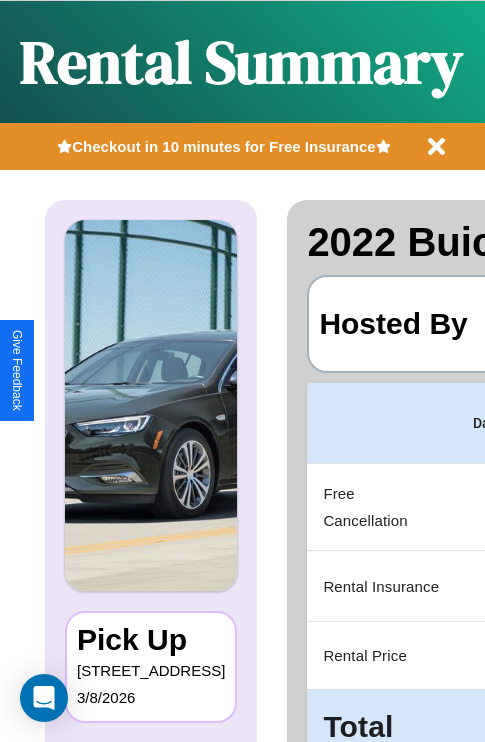 scroll, scrollTop: 0, scrollLeft: 389, axis: horizontal 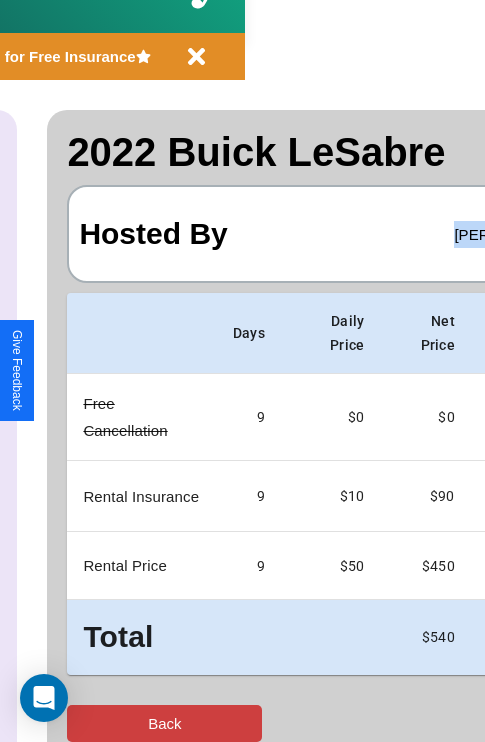 click on "Back" at bounding box center (164, 723) 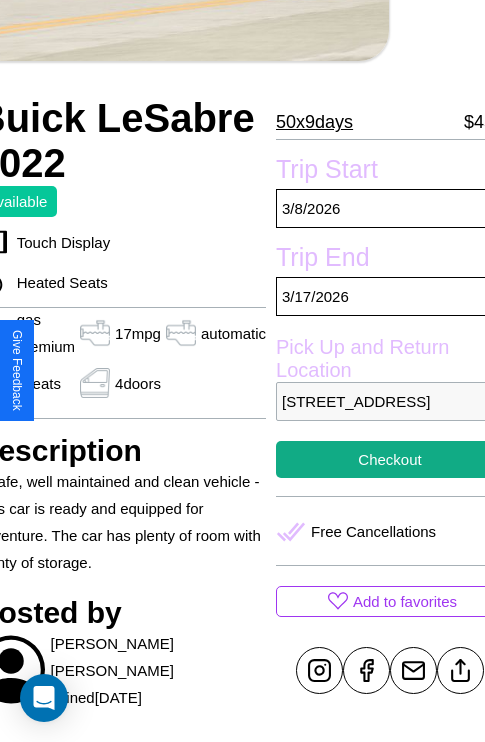 scroll, scrollTop: 426, scrollLeft: 107, axis: both 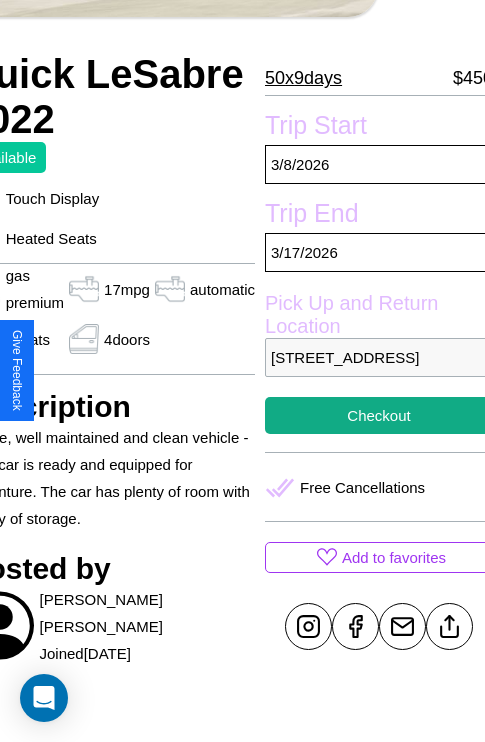 click on "1703 Front Street  Amsterdam  11670 Netherlands" at bounding box center (379, 357) 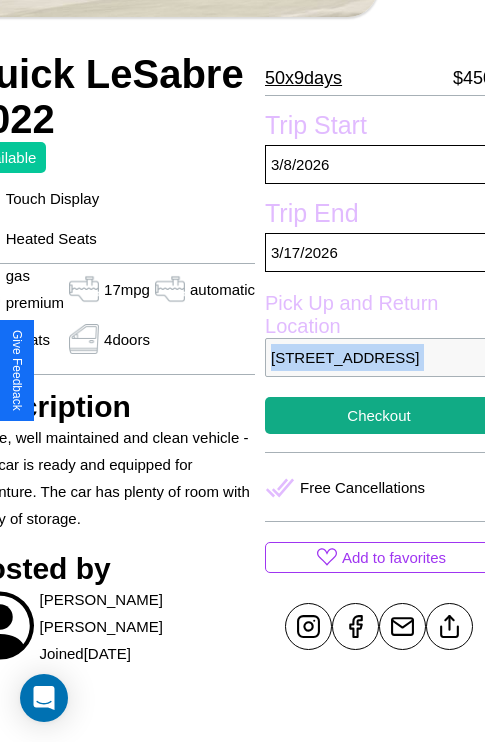 click on "1703 Front Street  Amsterdam  11670 Netherlands" at bounding box center (379, 357) 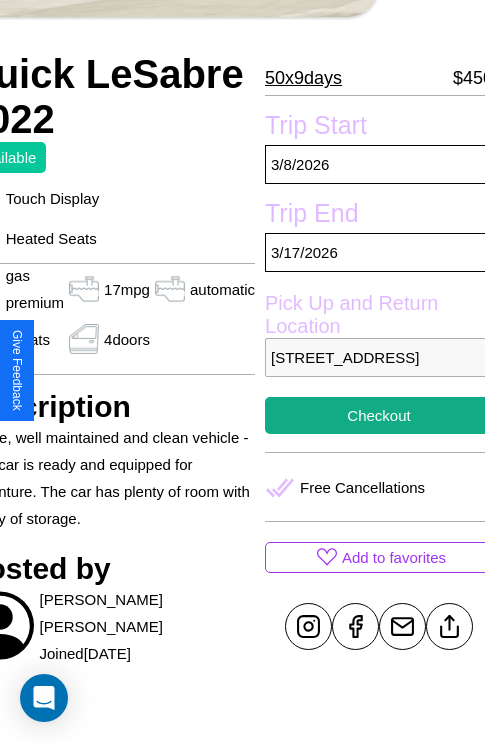 scroll, scrollTop: 497, scrollLeft: 107, axis: both 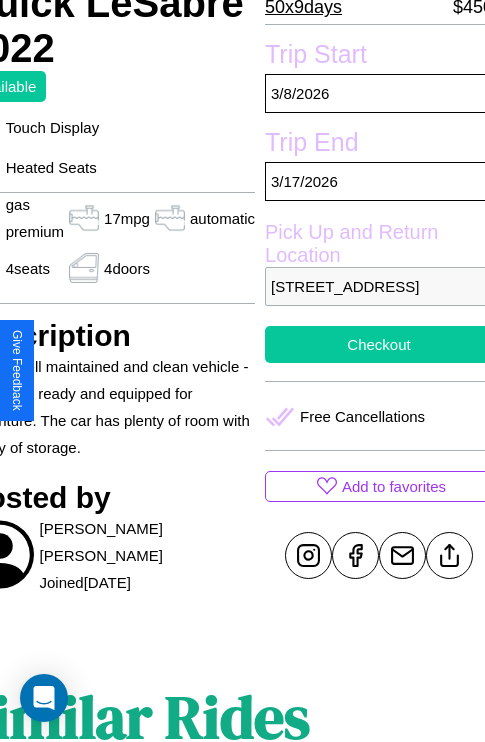 click on "Checkout" at bounding box center [379, 344] 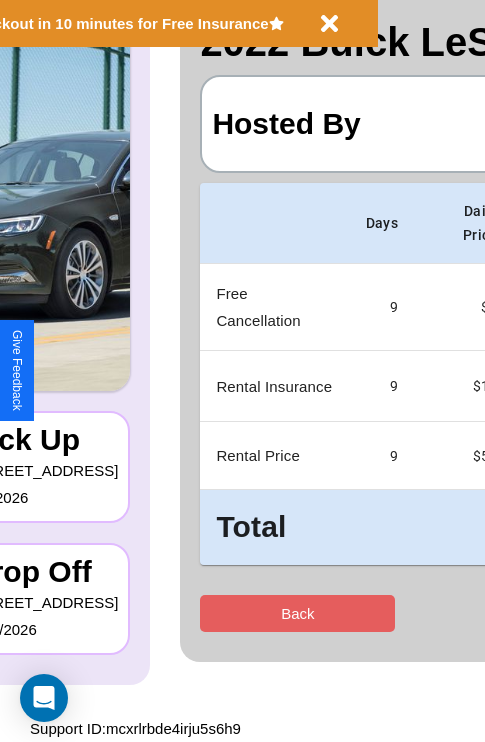 scroll, scrollTop: 0, scrollLeft: 0, axis: both 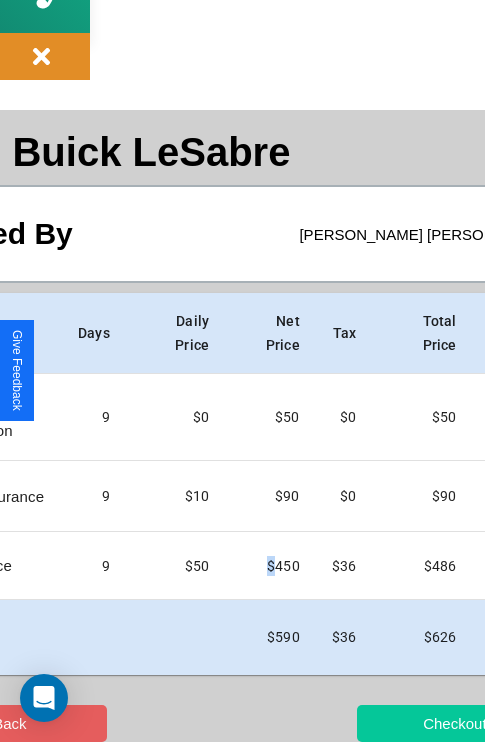 click on "Checkout" at bounding box center (454, 723) 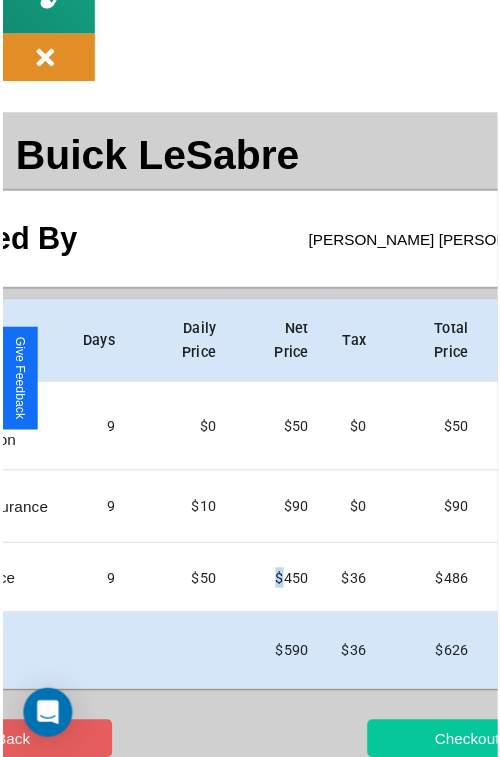 scroll, scrollTop: 0, scrollLeft: 0, axis: both 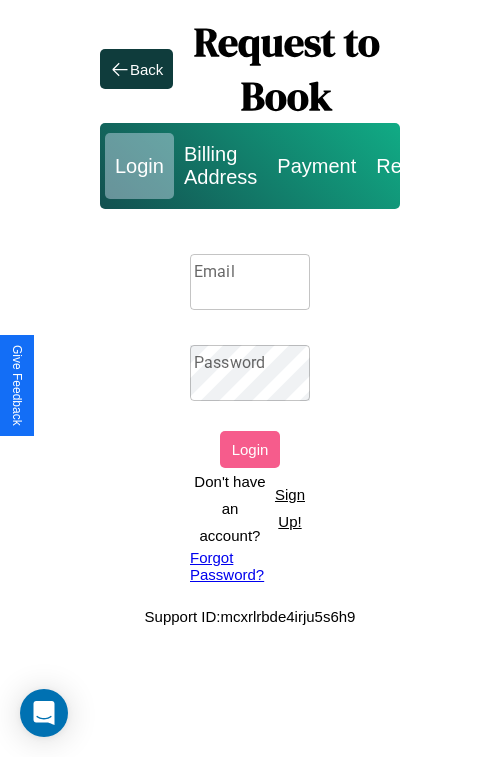 click on "Sign Up!" at bounding box center (290, 508) 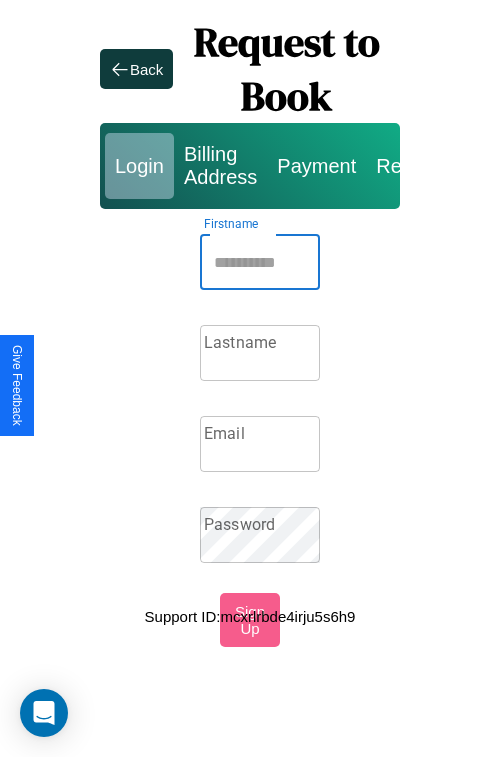 click on "Firstname" at bounding box center (260, 262) 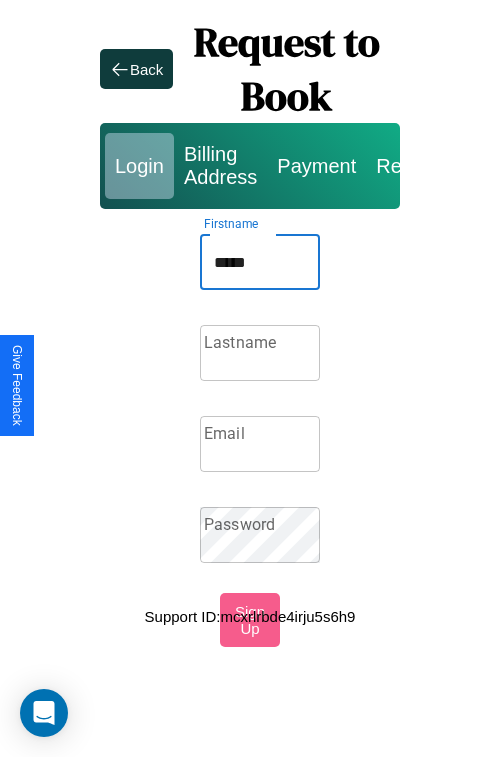 type on "*****" 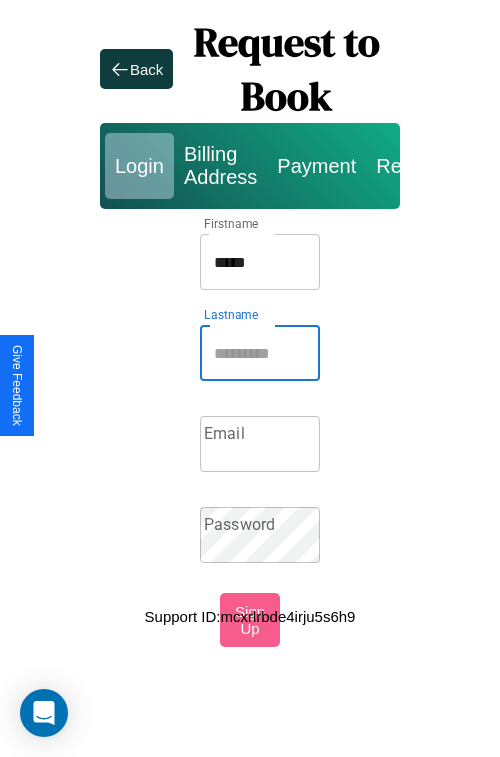 click on "Lastname" at bounding box center [260, 353] 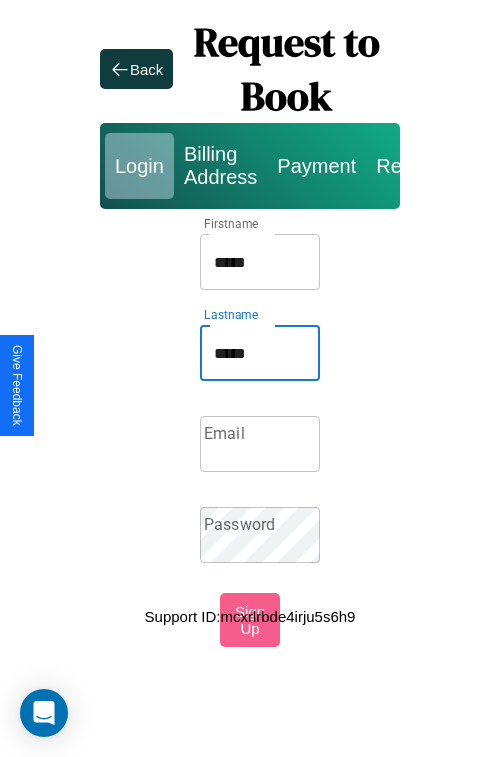 type on "*****" 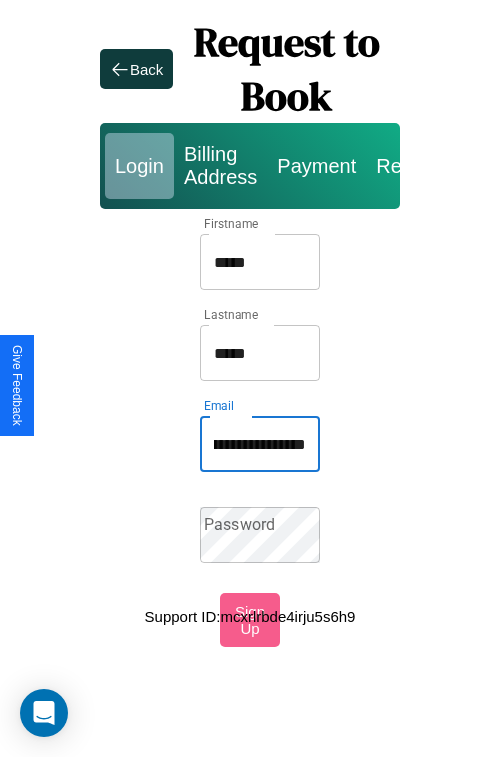 scroll, scrollTop: 0, scrollLeft: 86, axis: horizontal 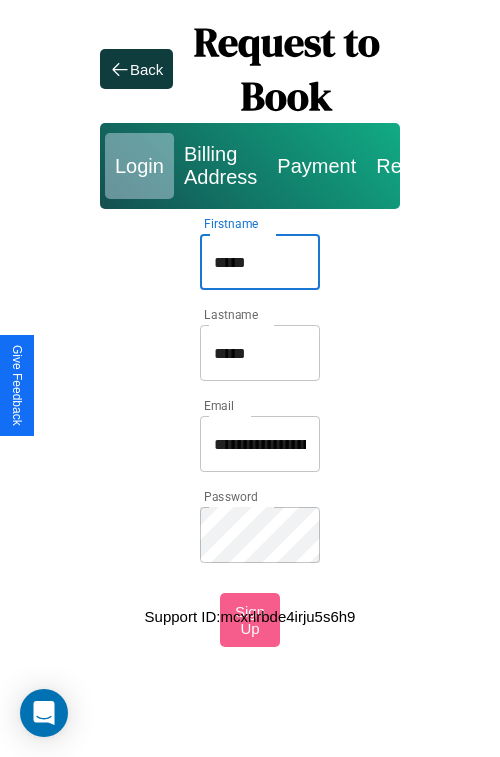 click on "*****" at bounding box center (260, 262) 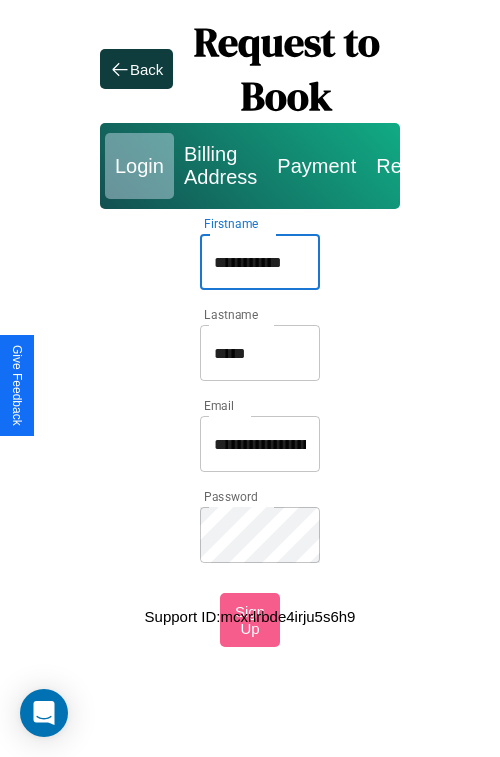 type on "**********" 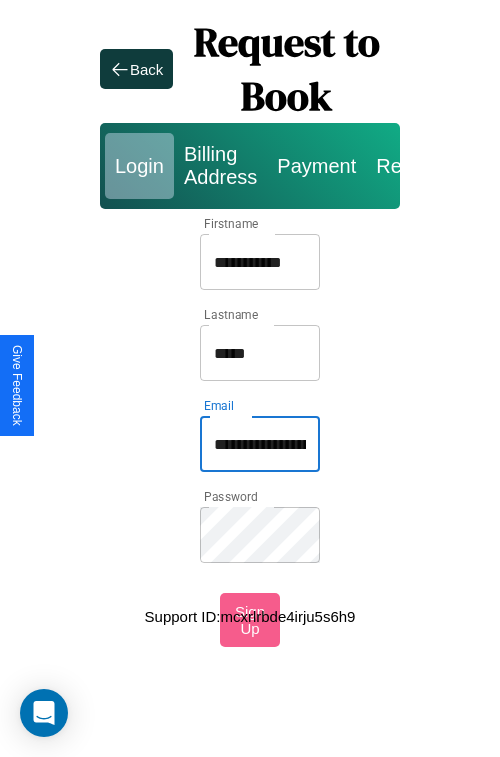 click on "**********" at bounding box center [260, 444] 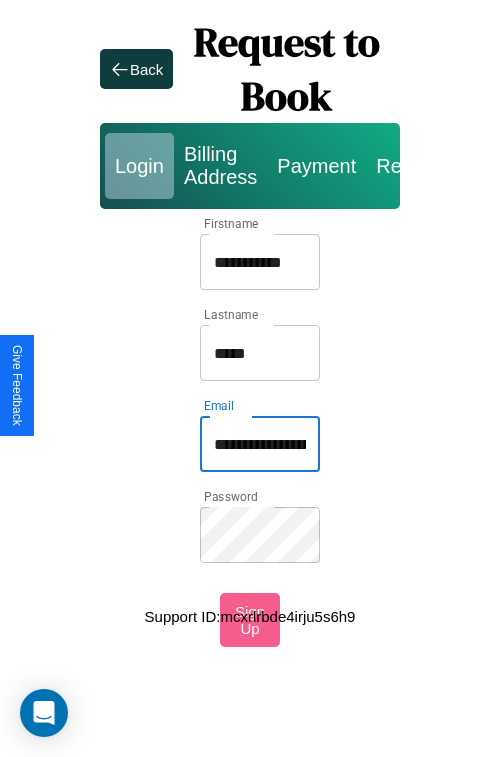 type on "**********" 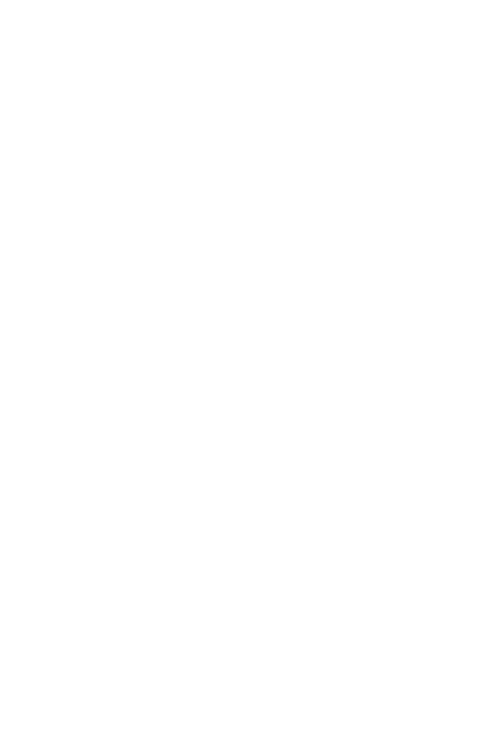 scroll, scrollTop: 0, scrollLeft: 0, axis: both 